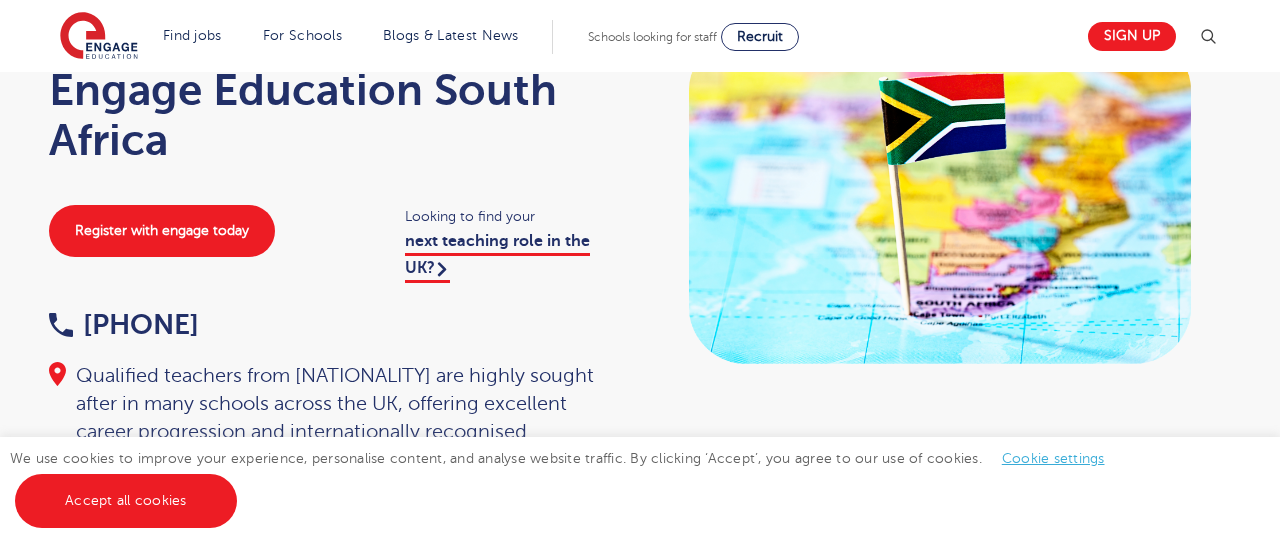 scroll, scrollTop: 151, scrollLeft: 0, axis: vertical 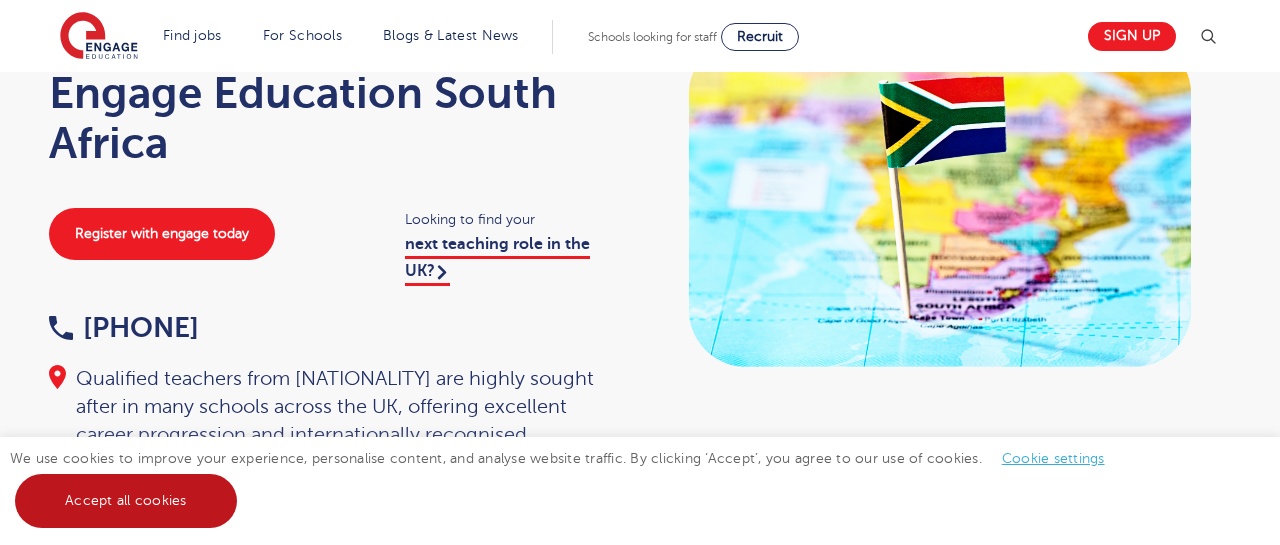 click on "Accept all cookies" at bounding box center [126, 501] 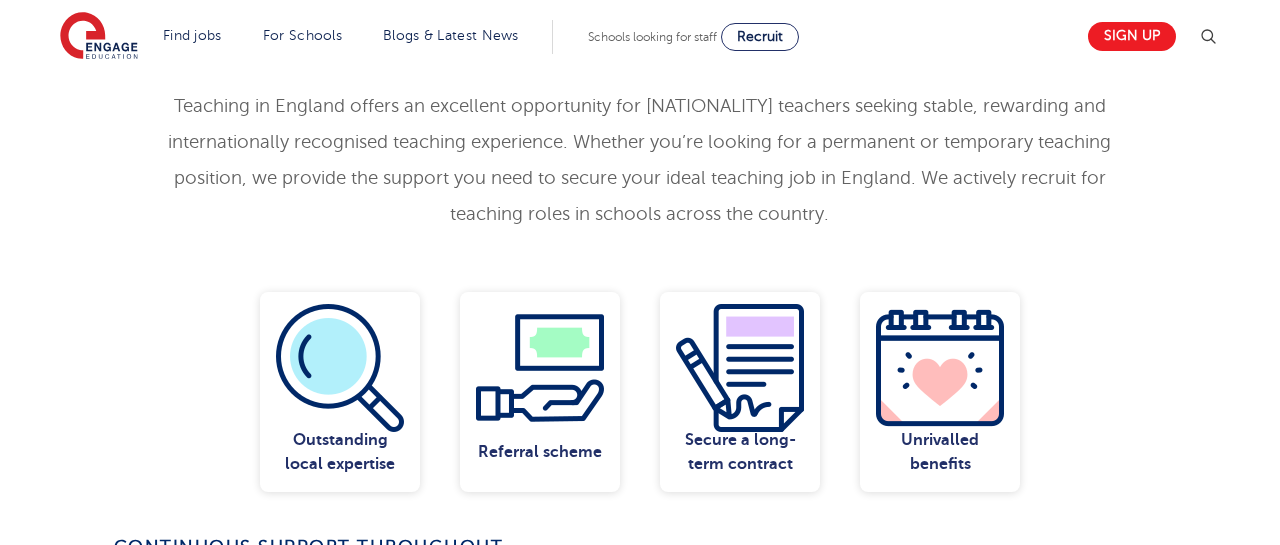 scroll, scrollTop: 0, scrollLeft: 0, axis: both 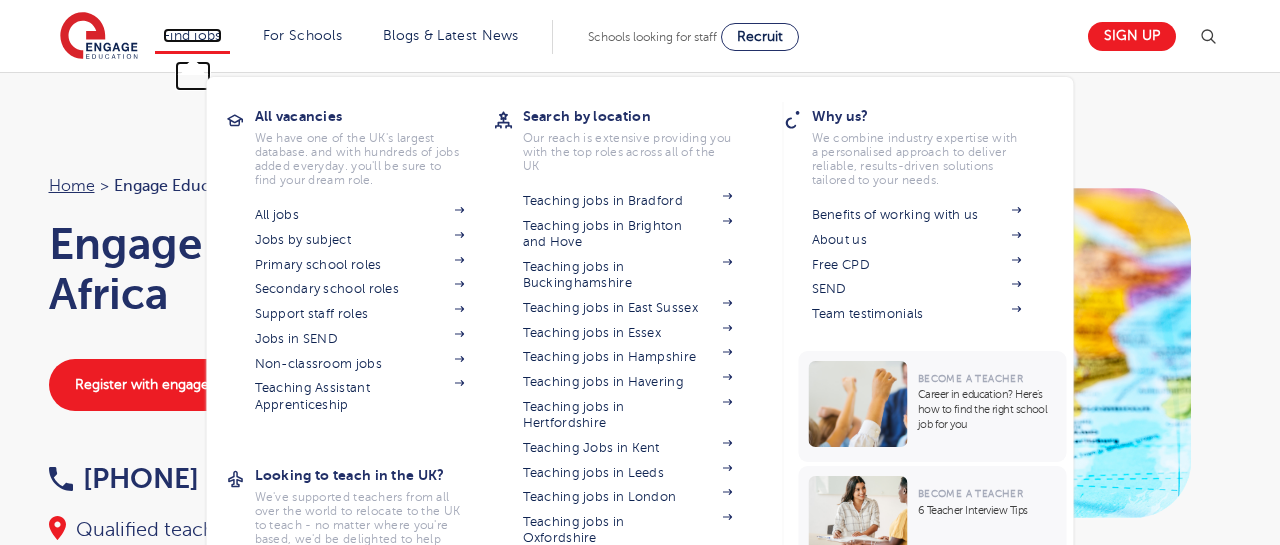click on "Find jobs" at bounding box center [192, 35] 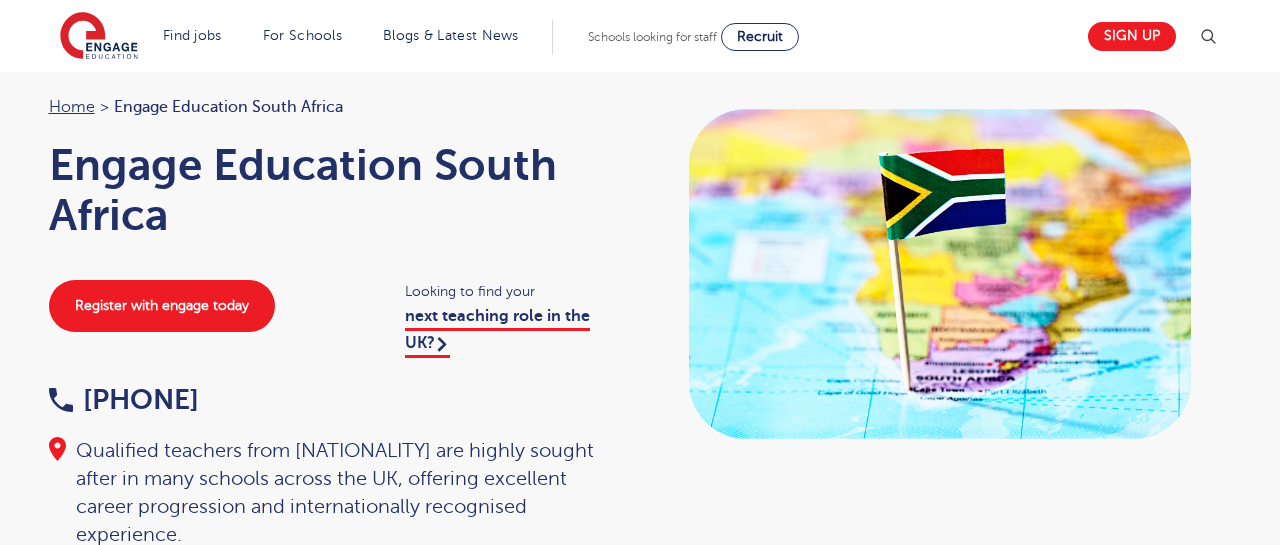 scroll, scrollTop: 80, scrollLeft: 0, axis: vertical 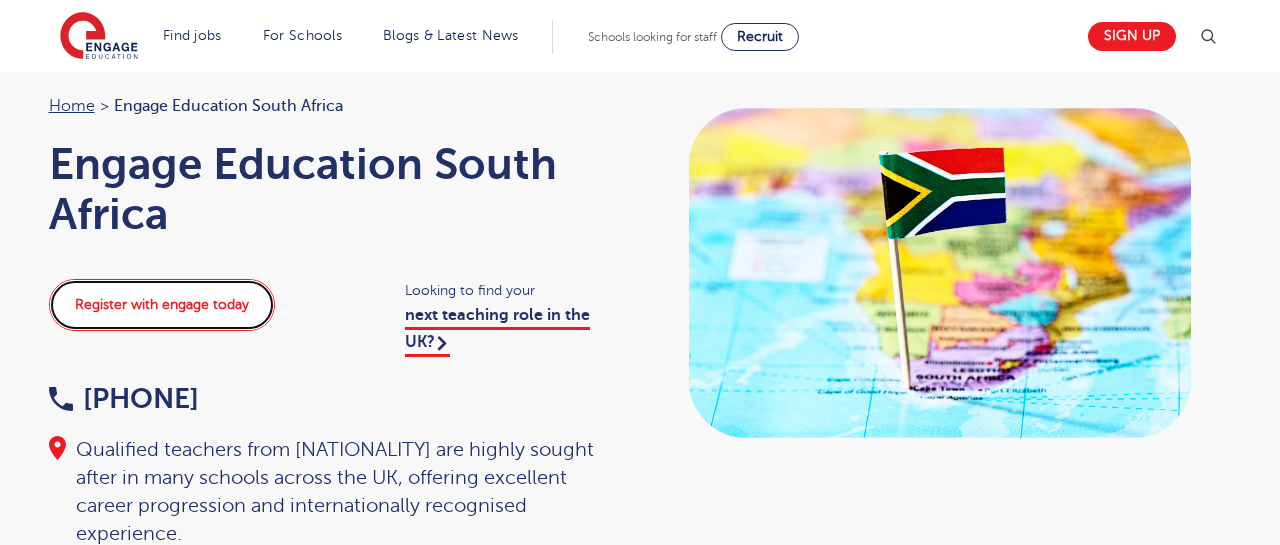 click on "Register with engage today" at bounding box center (162, 305) 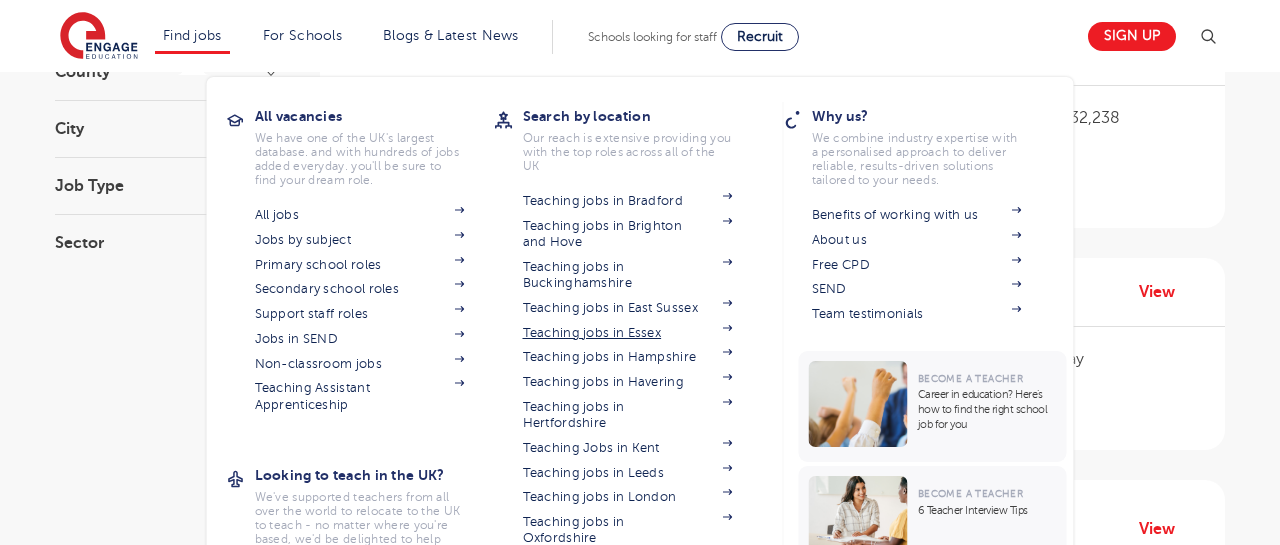 scroll, scrollTop: 313, scrollLeft: 0, axis: vertical 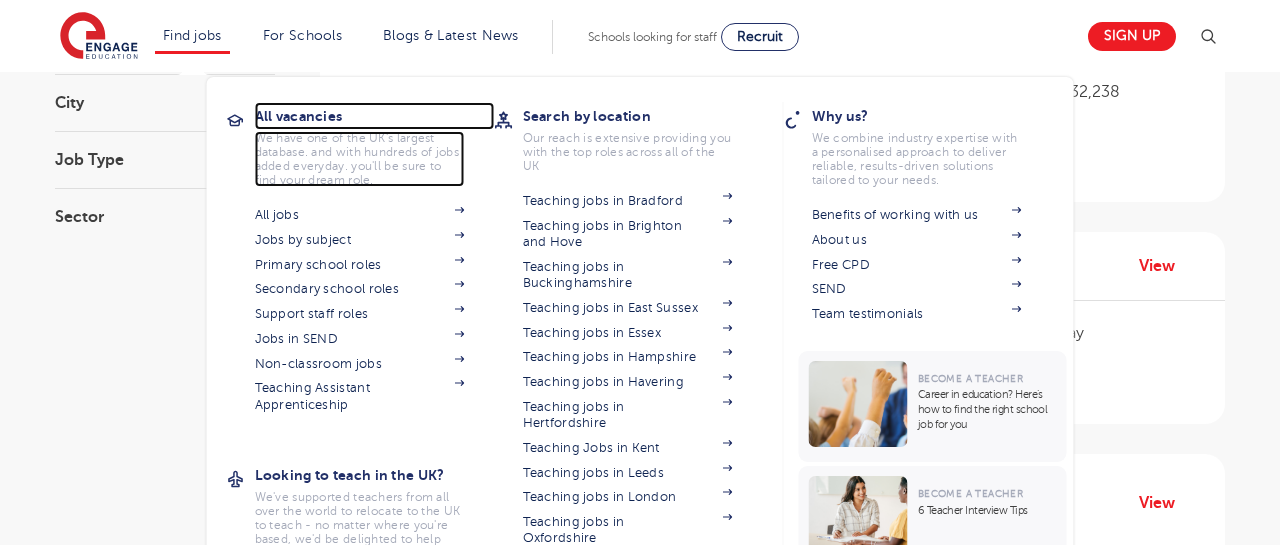 click on "All vacancies" at bounding box center [375, 116] 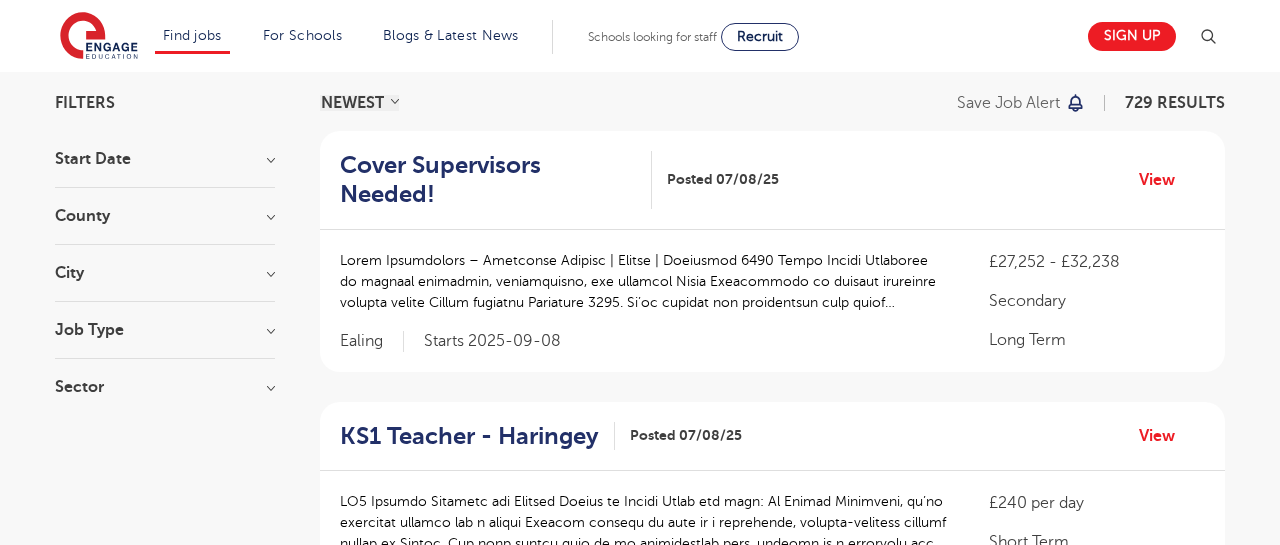 scroll, scrollTop: 146, scrollLeft: 0, axis: vertical 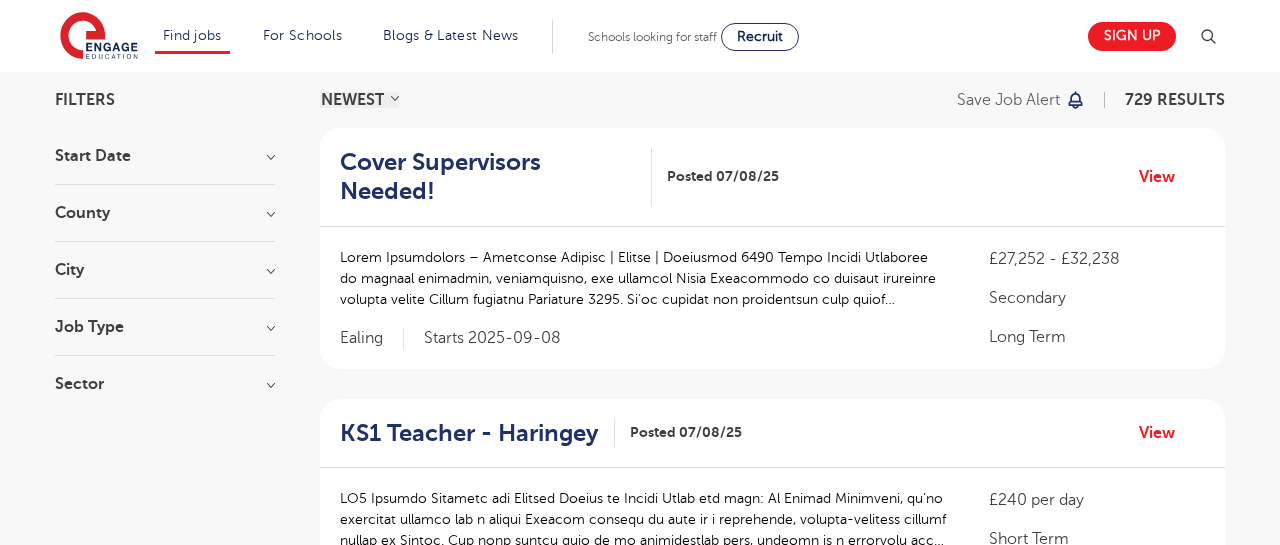 click on "Sector" at bounding box center [165, 384] 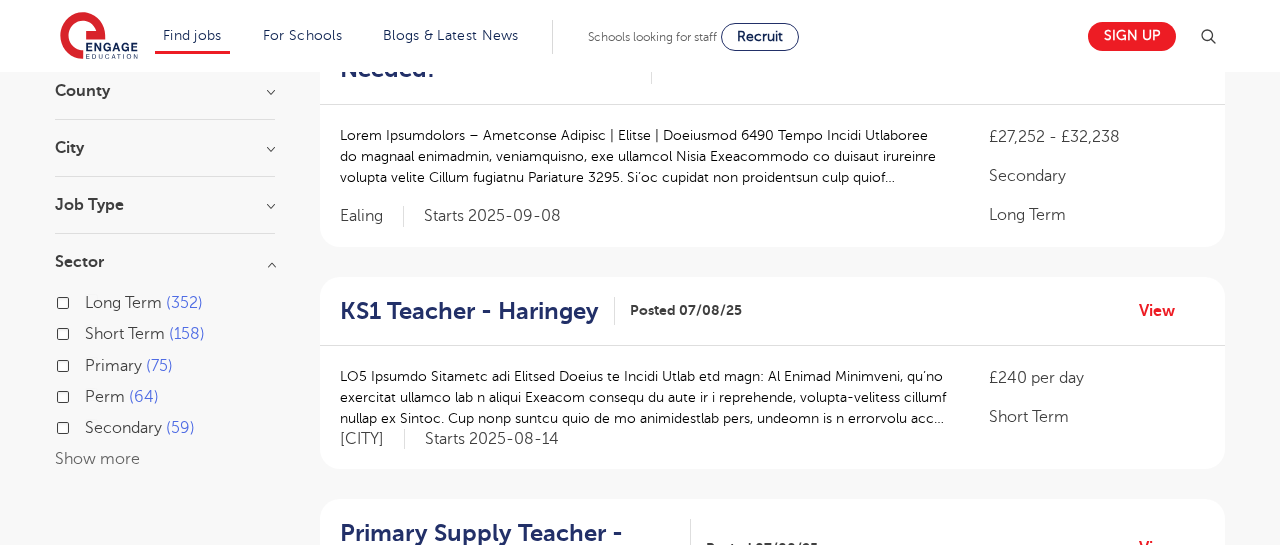 scroll, scrollTop: 271, scrollLeft: 0, axis: vertical 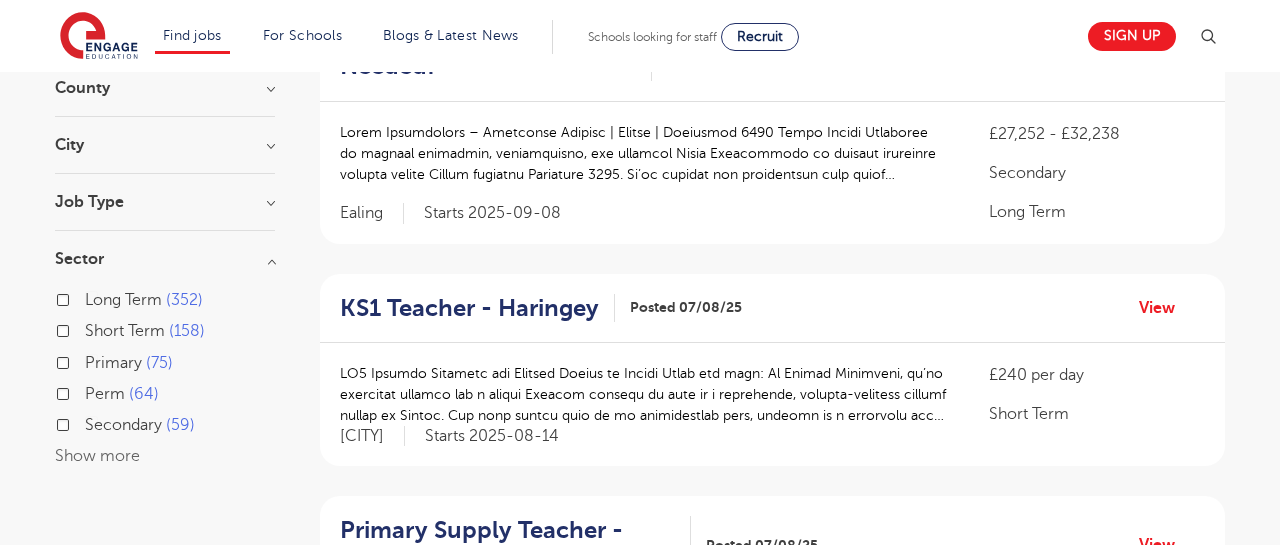 click on "Show more" at bounding box center (97, 456) 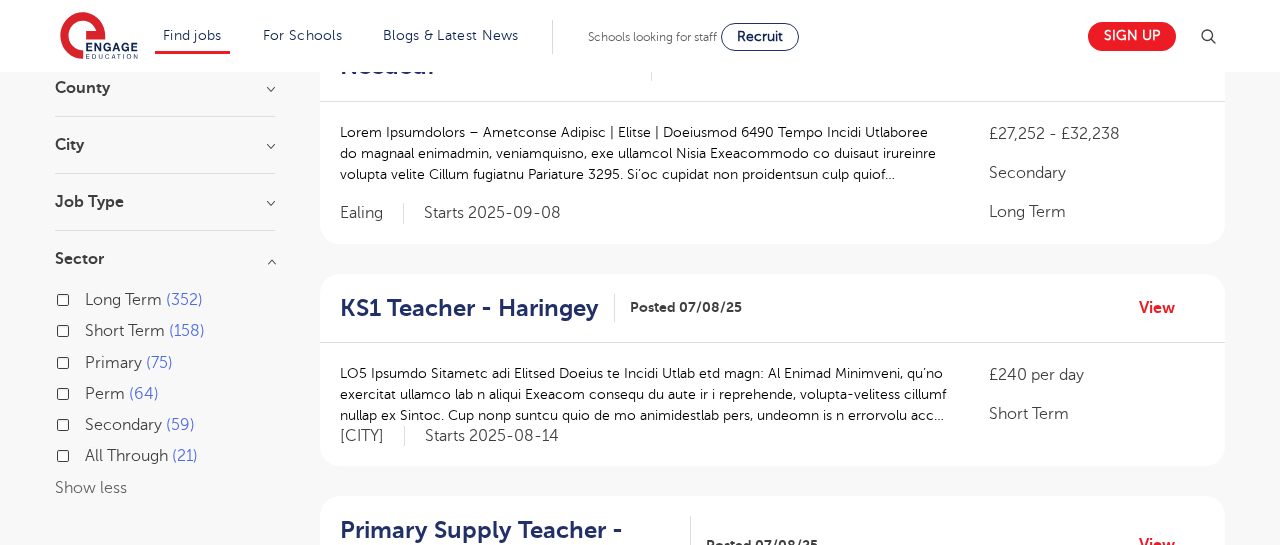 click on "KS1 Teacher - Haringey
Posted 07/08/25
View" at bounding box center [772, 309] 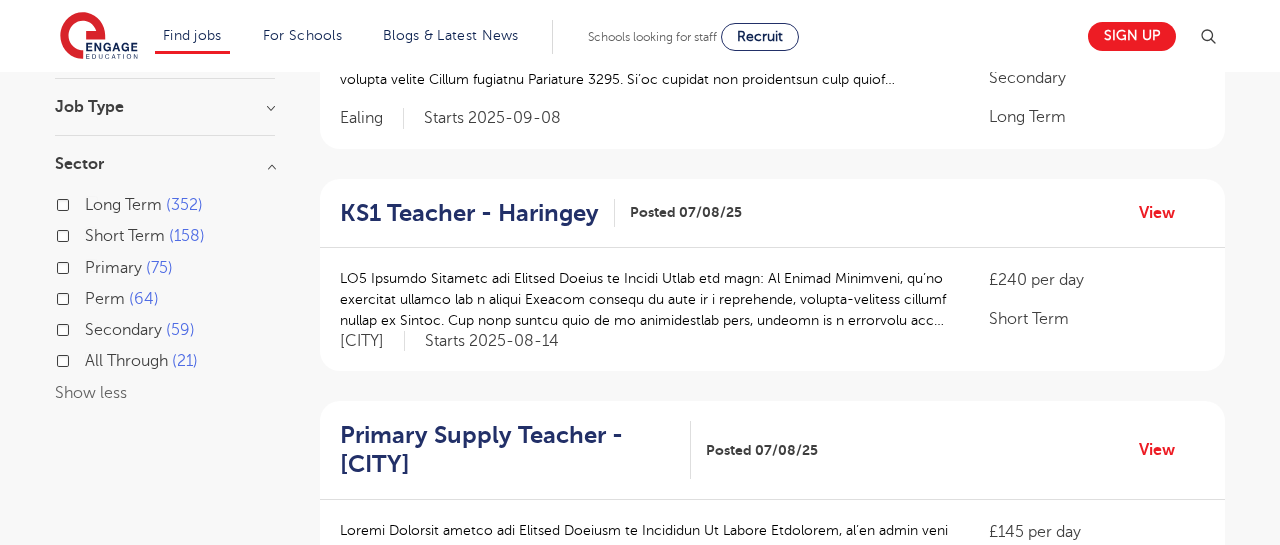 scroll, scrollTop: 0, scrollLeft: 0, axis: both 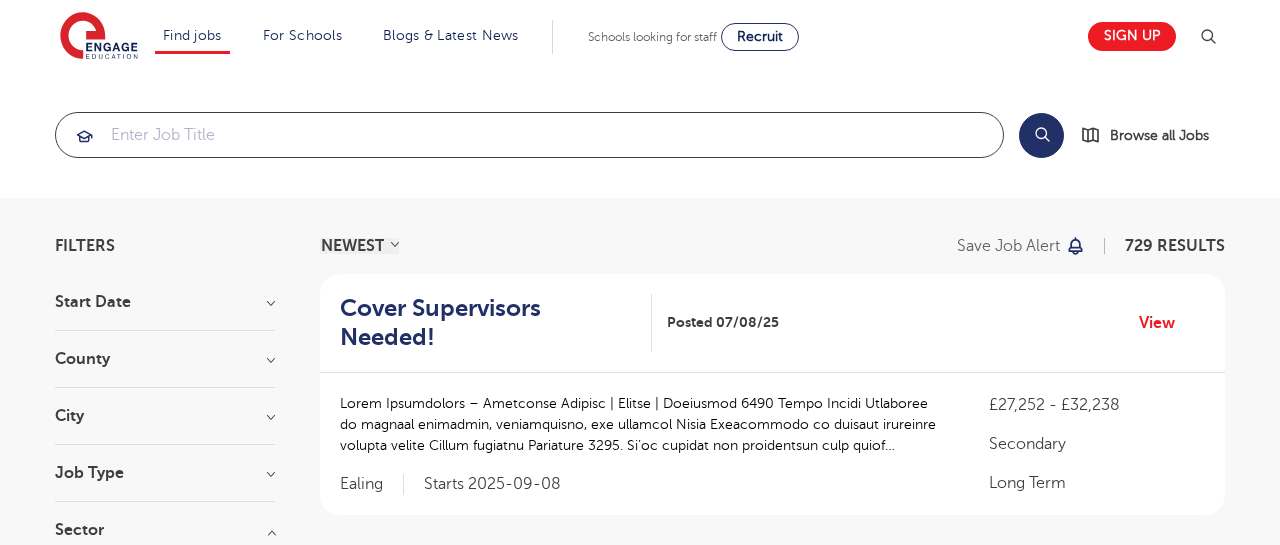 click at bounding box center (529, 135) 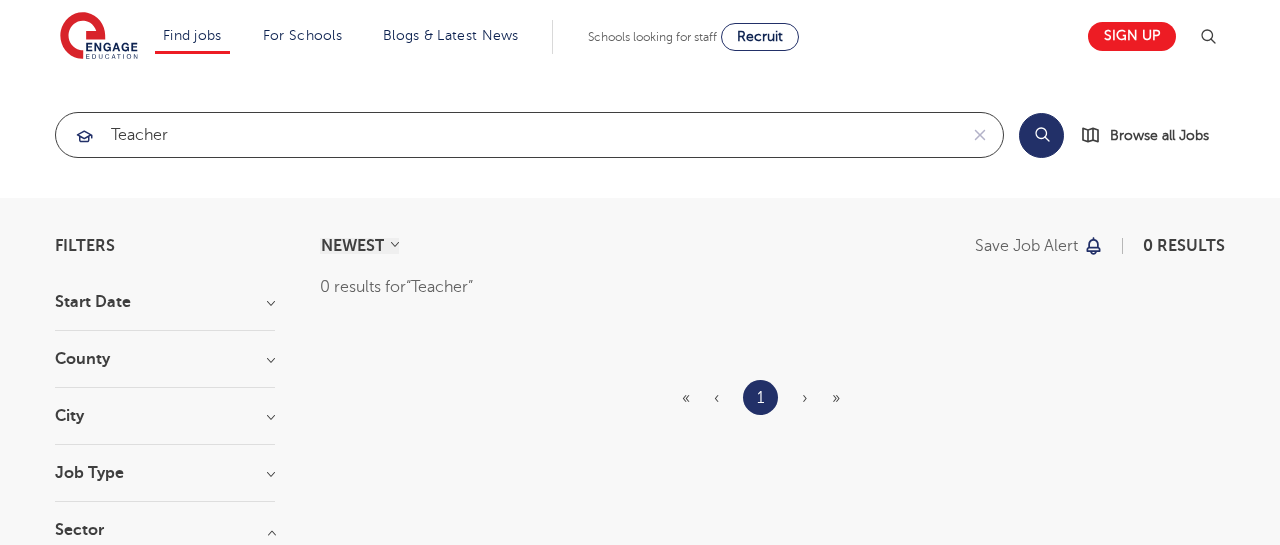 type on "Kindergarten Teacher" 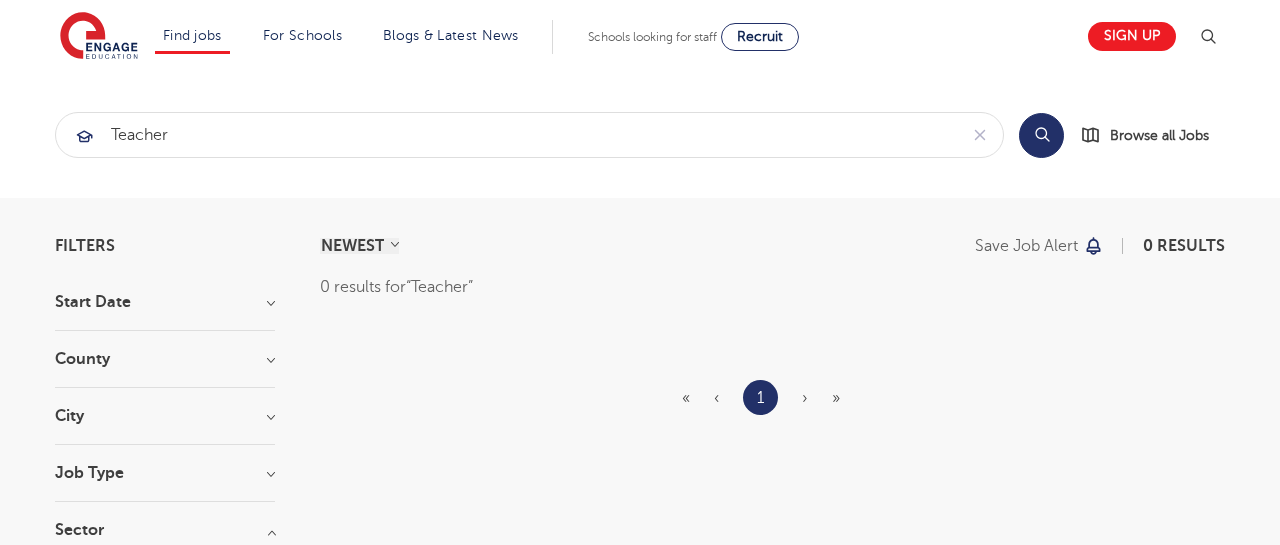 click on "Start Date" at bounding box center (165, 302) 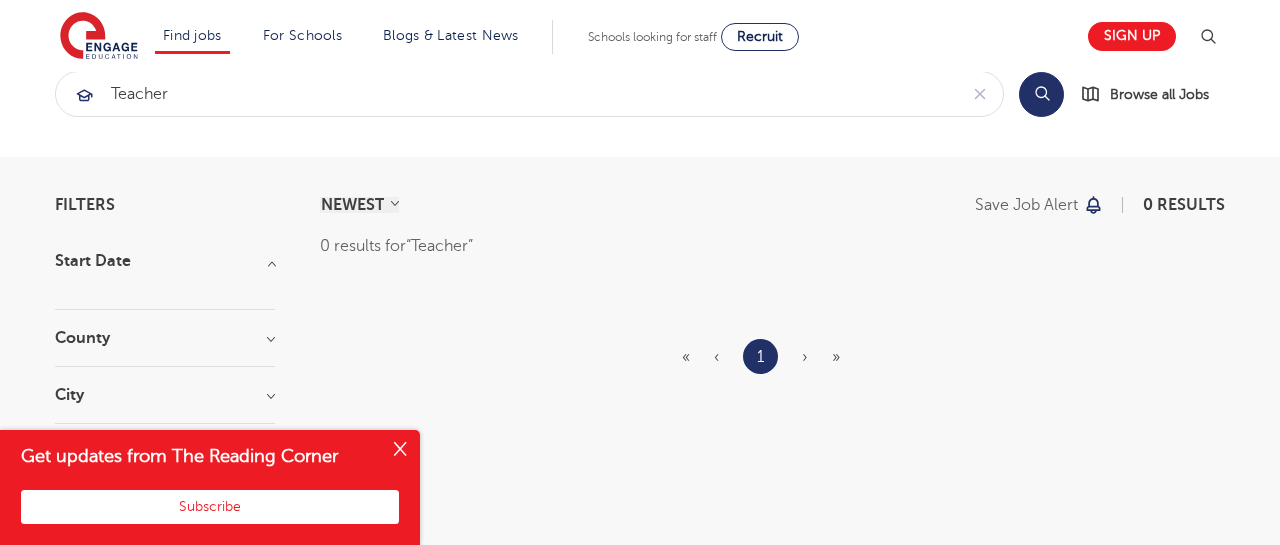 scroll, scrollTop: 43, scrollLeft: 0, axis: vertical 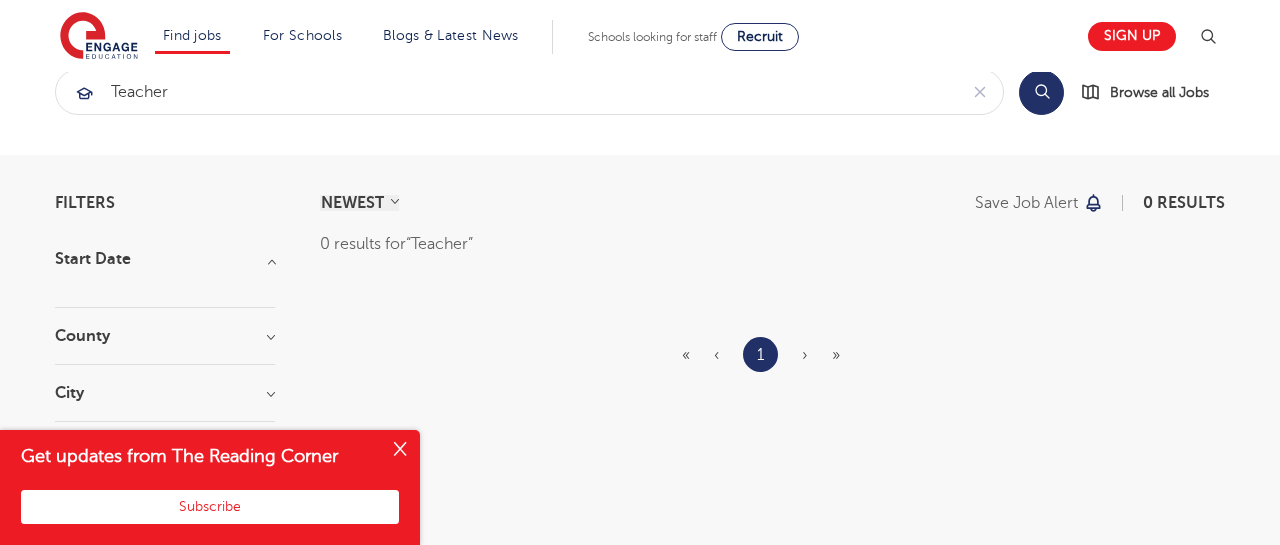 click at bounding box center [400, 450] 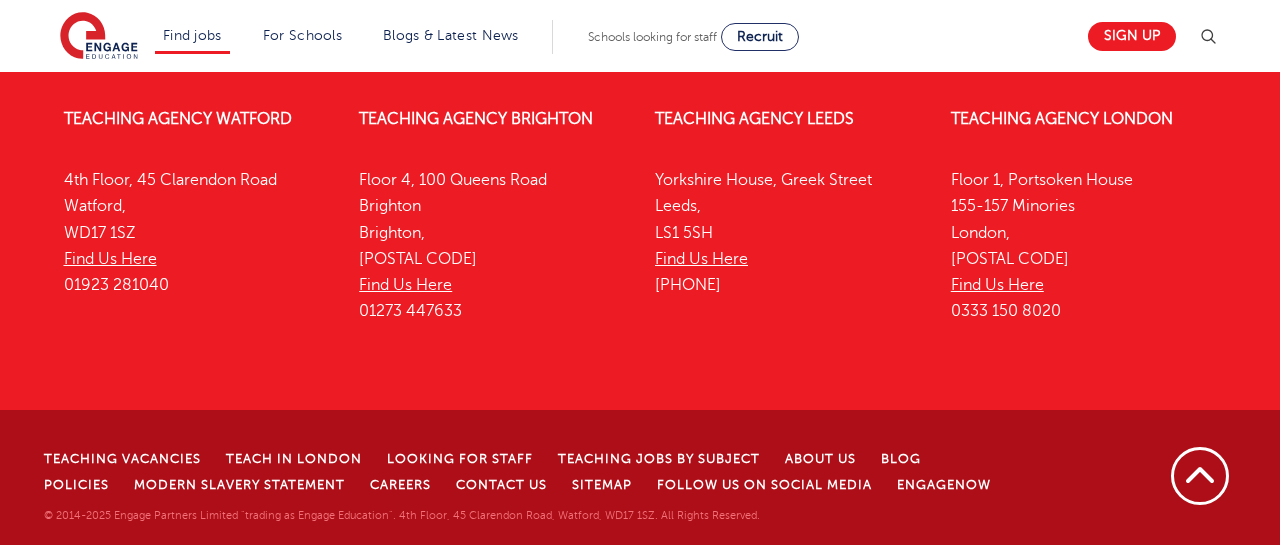 scroll, scrollTop: 0, scrollLeft: 0, axis: both 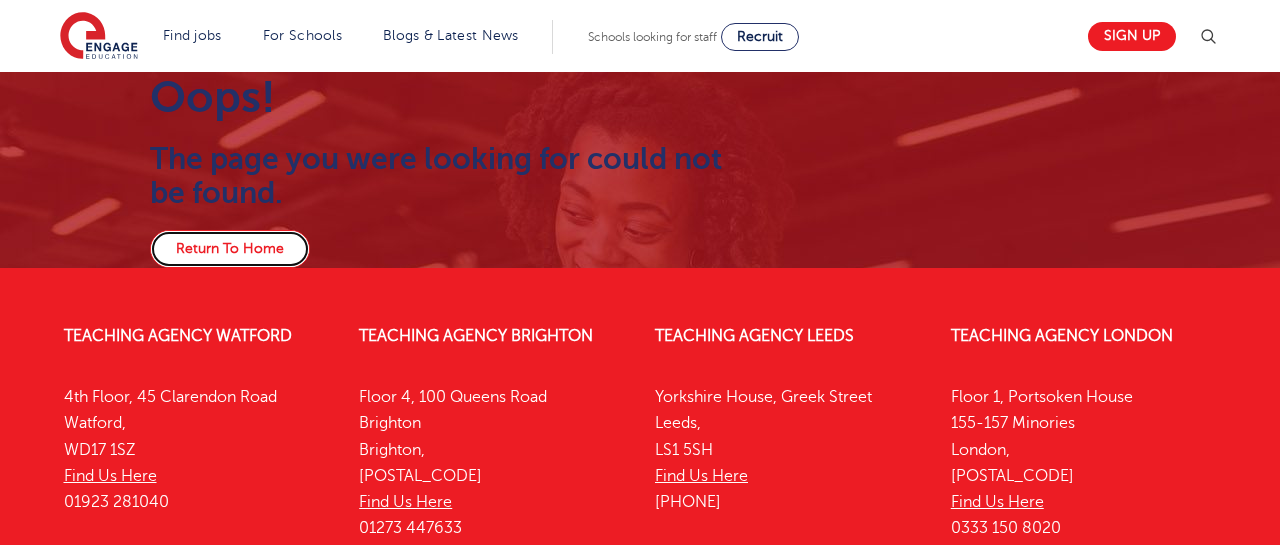 click on "Return To Home" at bounding box center (230, 249) 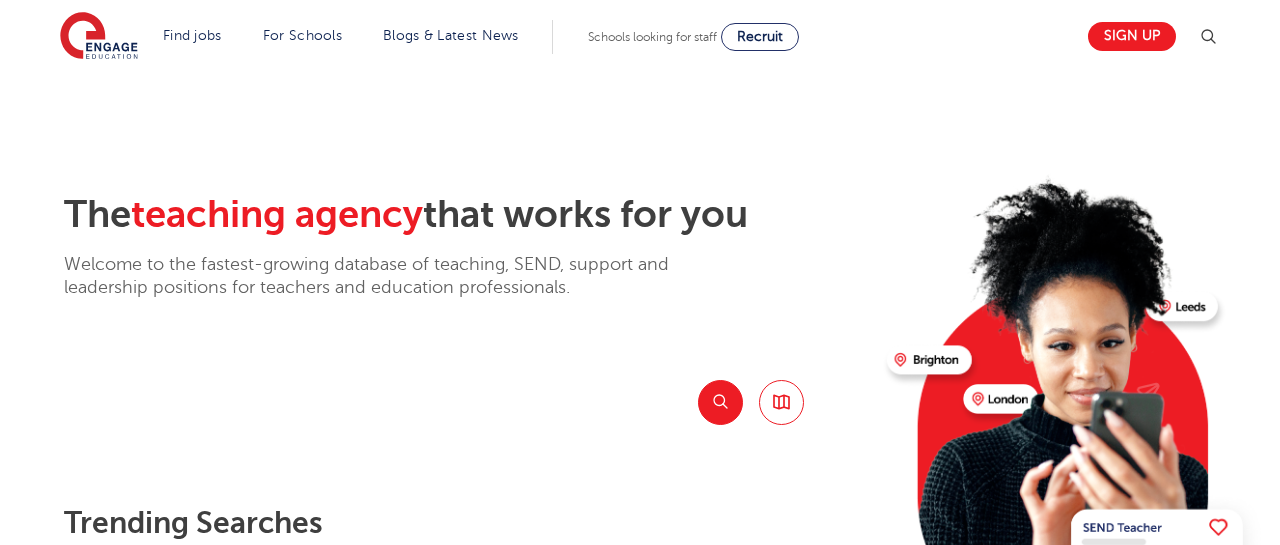 scroll, scrollTop: 0, scrollLeft: 0, axis: both 